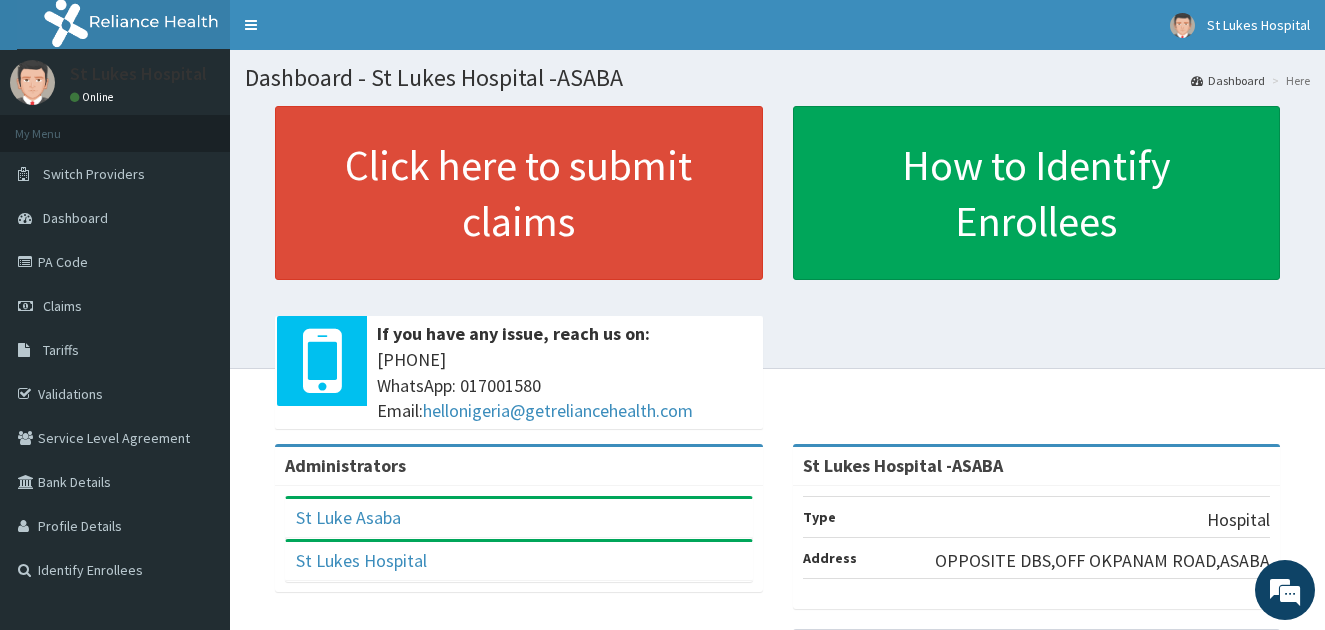 scroll, scrollTop: 0, scrollLeft: 0, axis: both 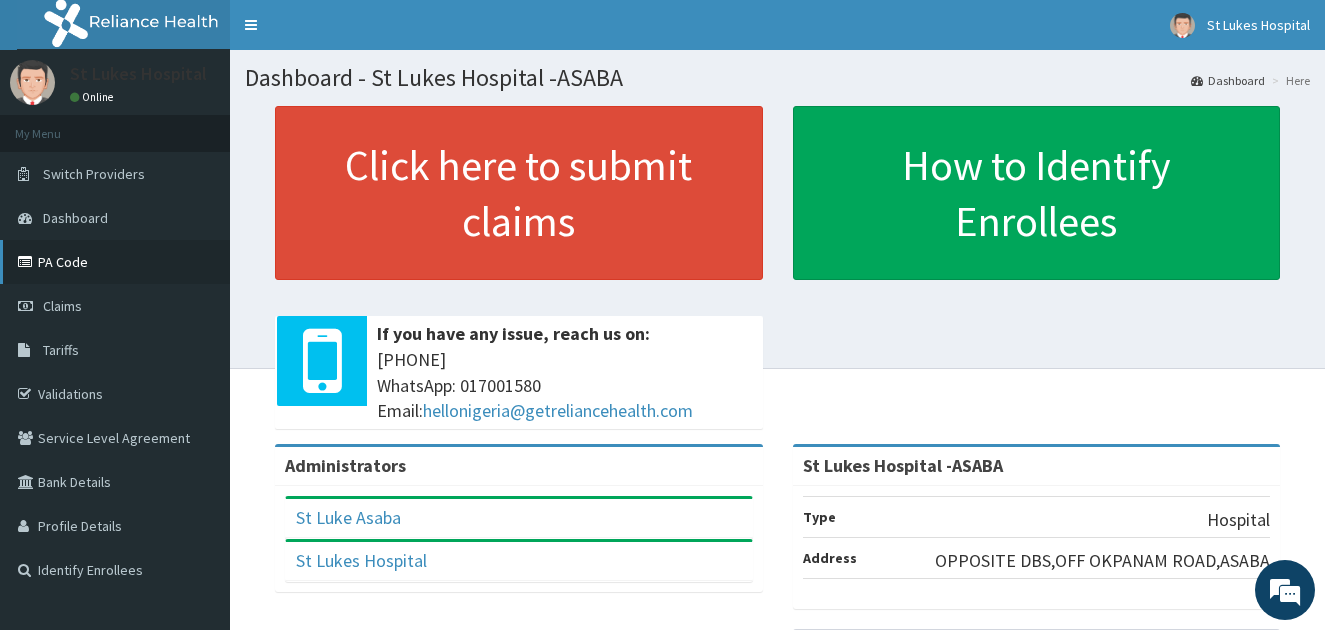 click on "PA Code" at bounding box center [115, 262] 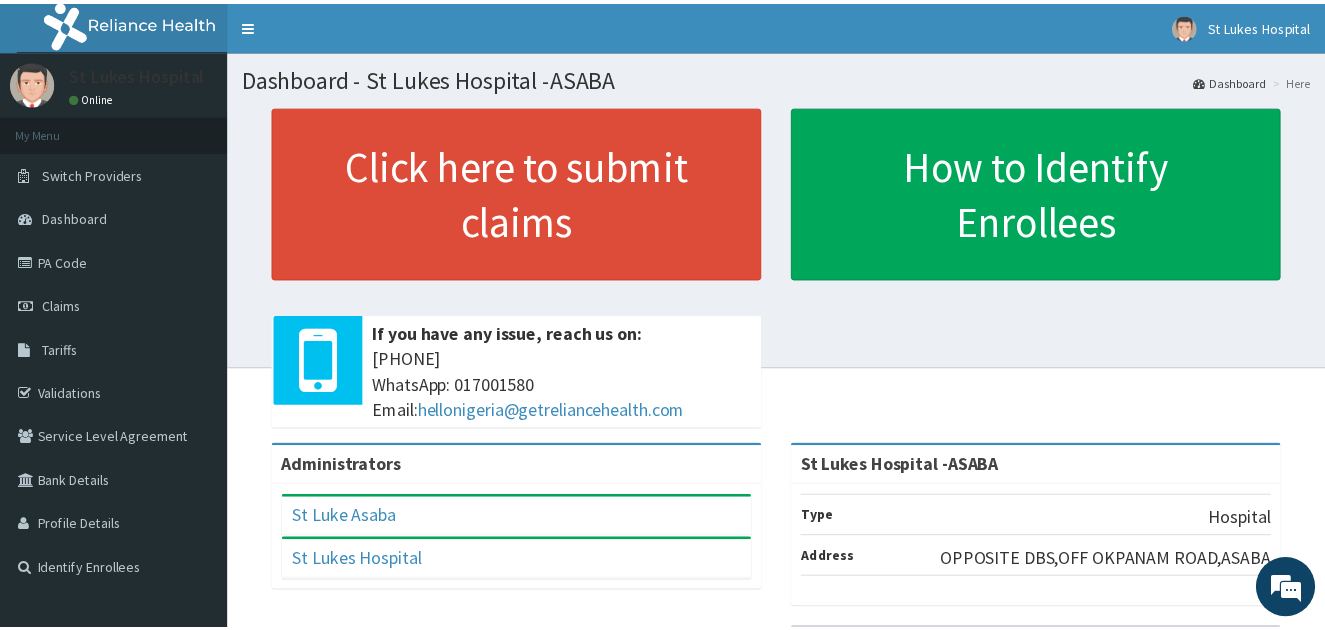 scroll, scrollTop: 0, scrollLeft: 0, axis: both 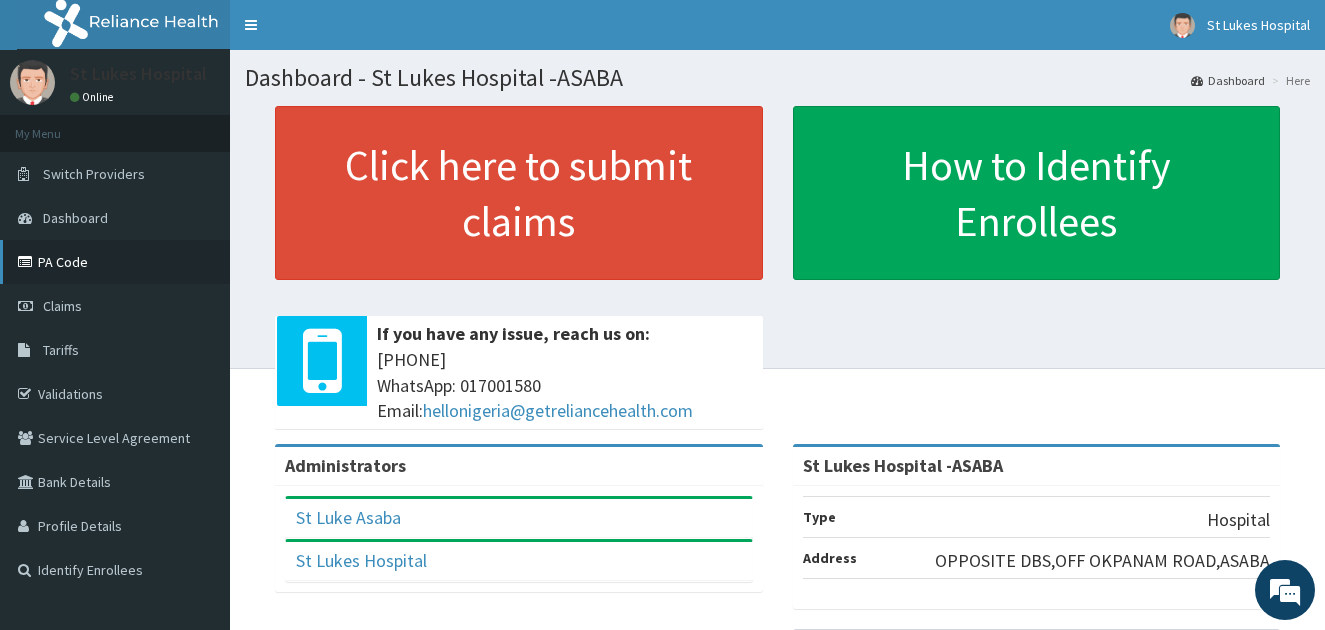 click on "PA Code" at bounding box center (115, 262) 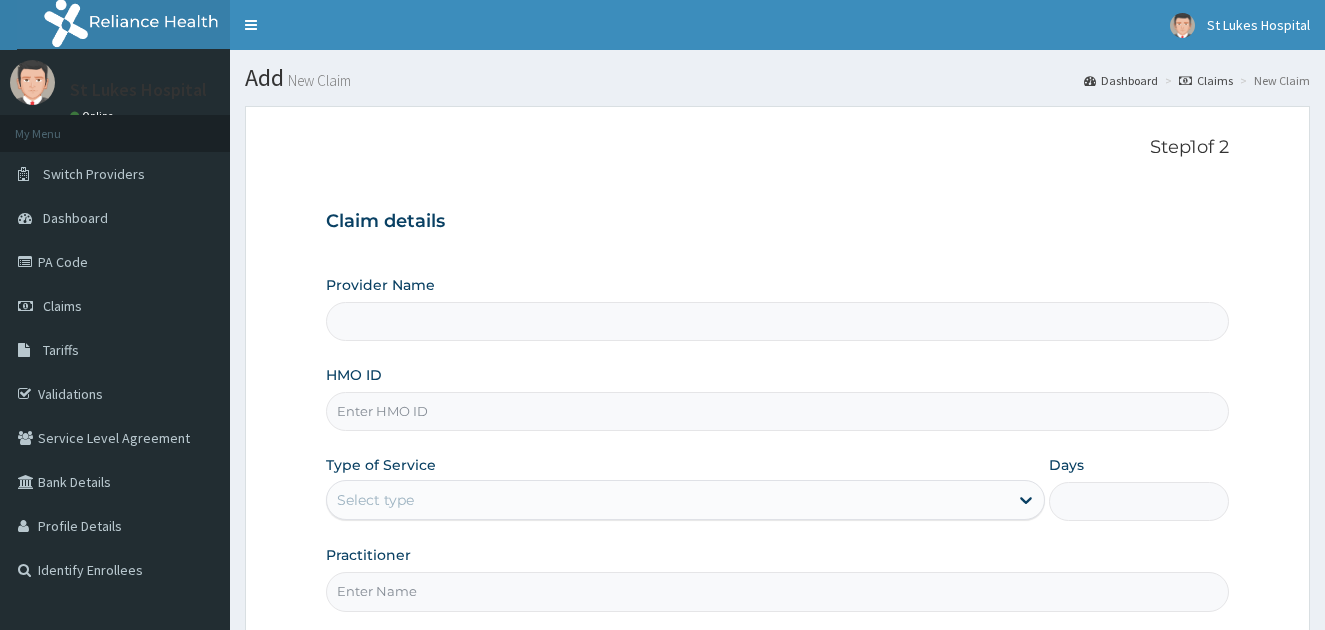 scroll, scrollTop: 0, scrollLeft: 0, axis: both 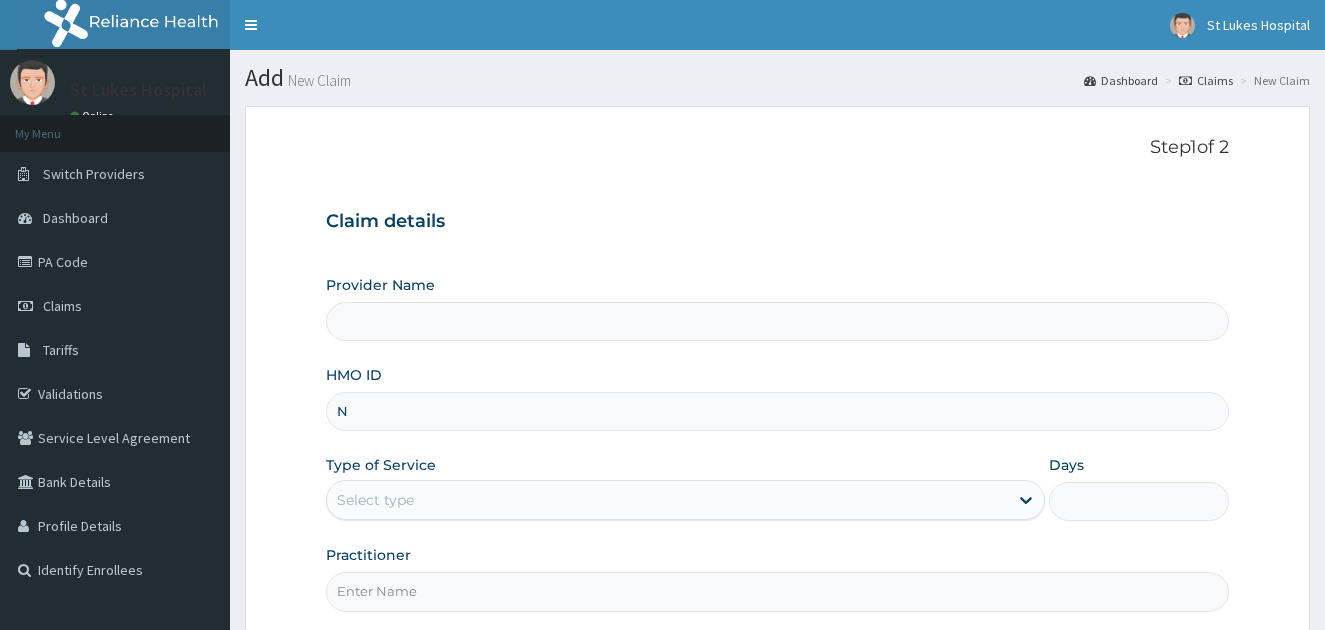 type on "St Lukes Hospital -ASABA" 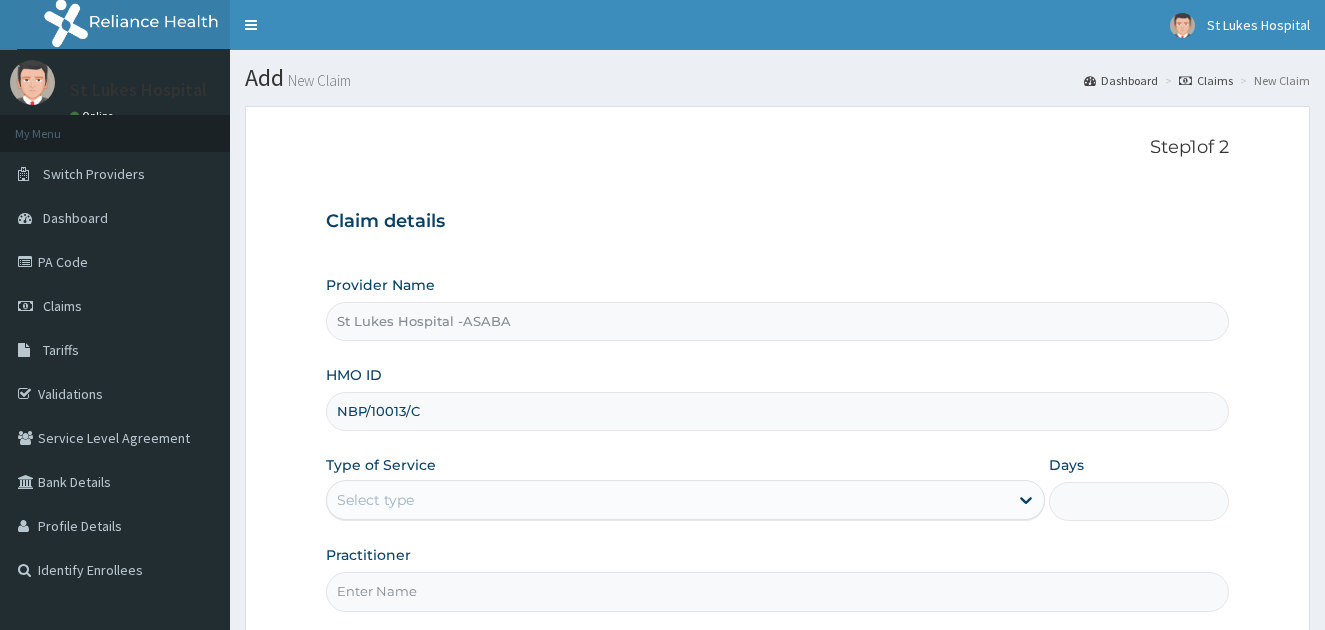 type on "NBP/10013/C" 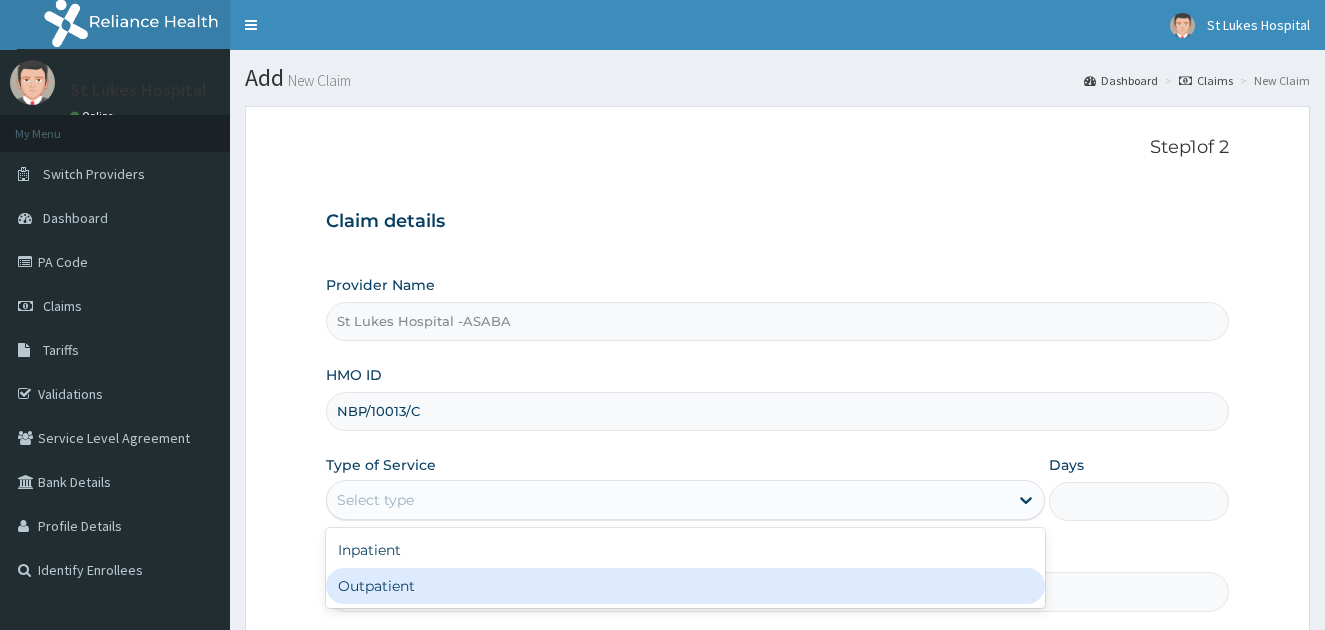 click on "Outpatient" at bounding box center [686, 586] 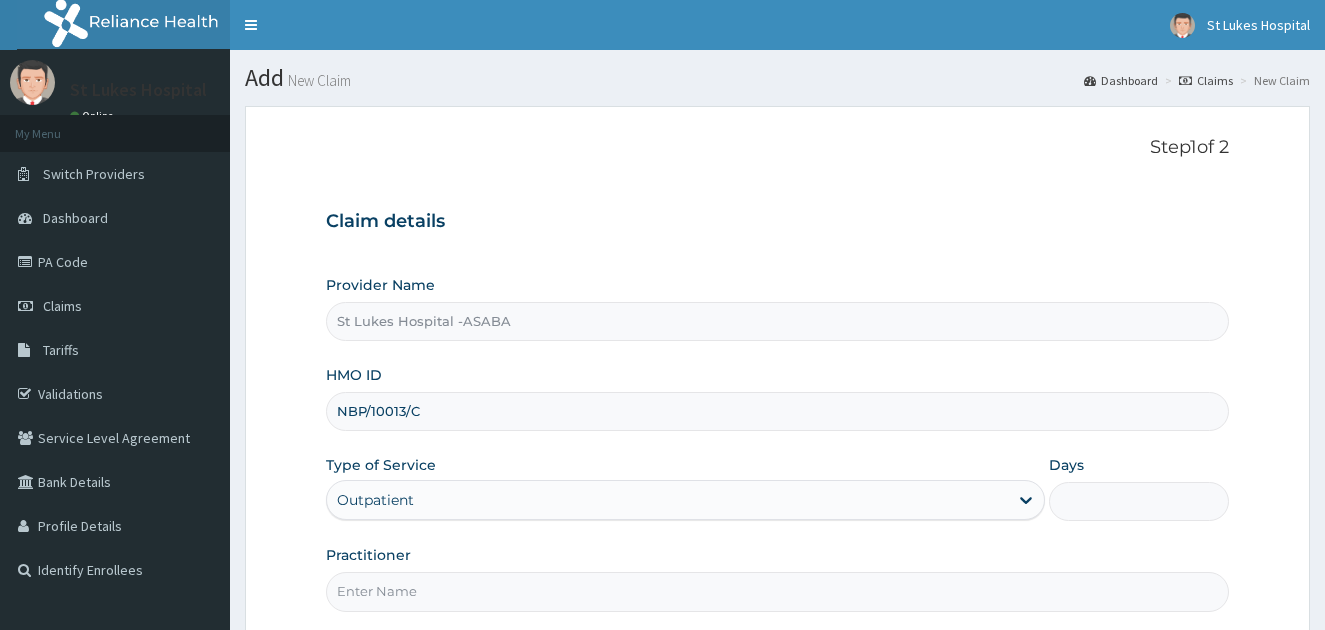 type on "1" 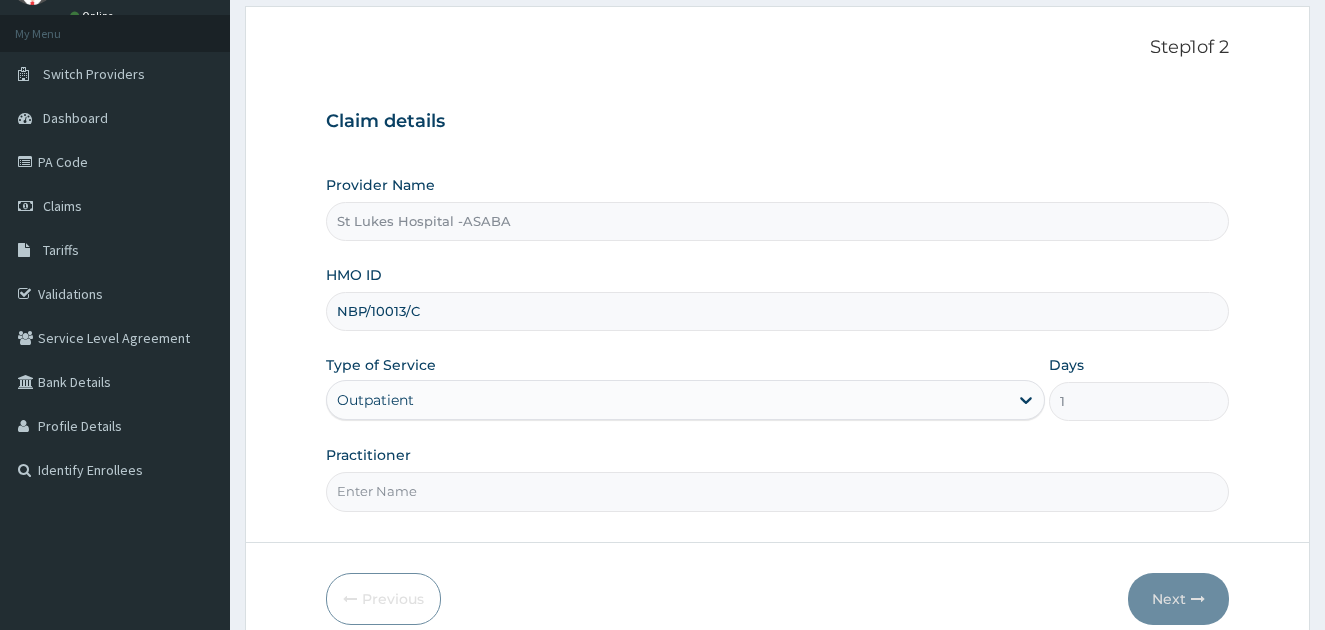scroll, scrollTop: 192, scrollLeft: 0, axis: vertical 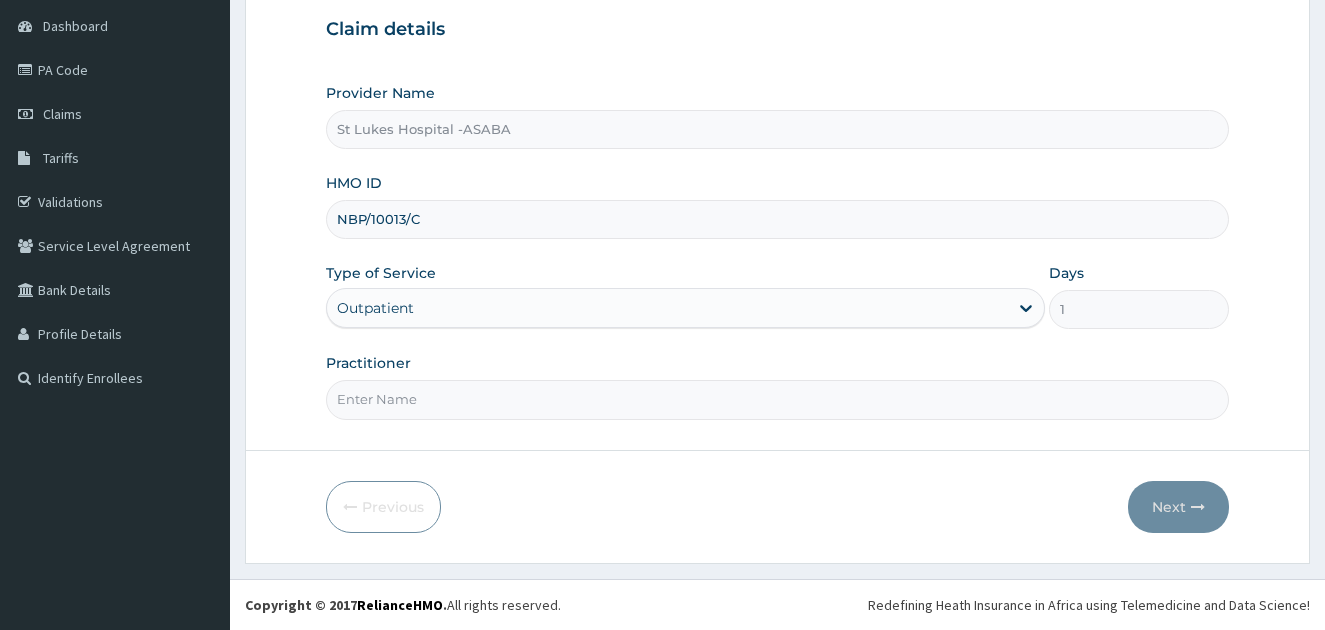 click on "Practitioner" at bounding box center (778, 399) 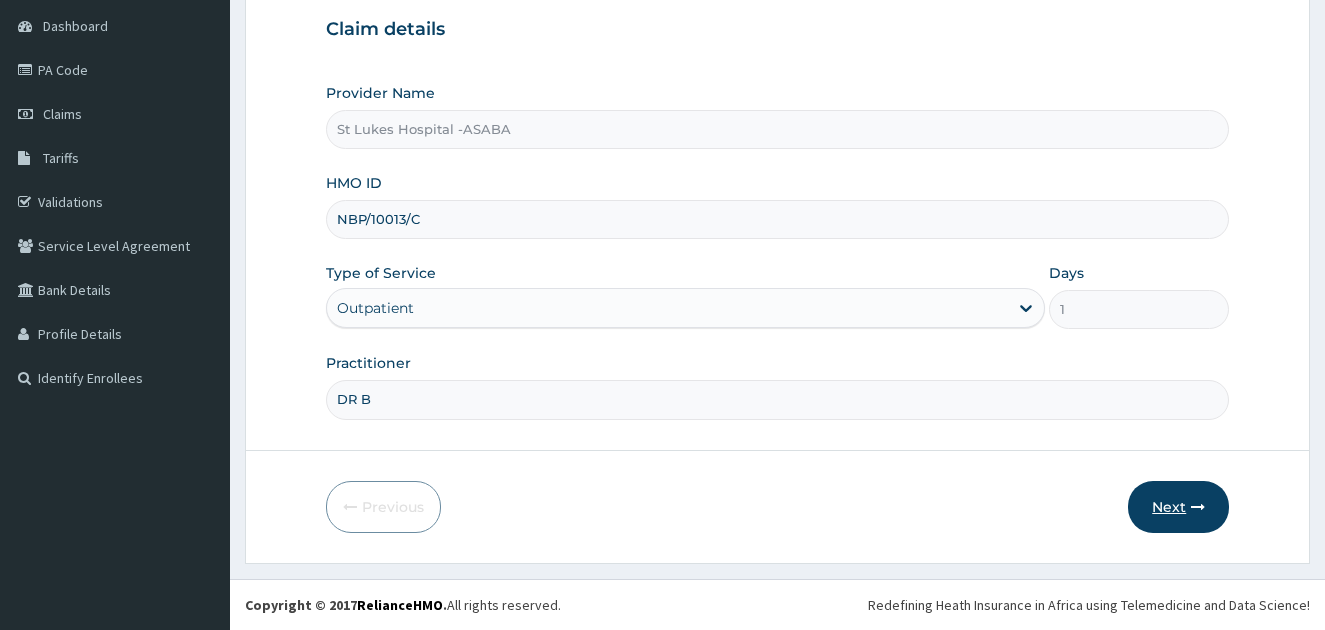 type on "DR B" 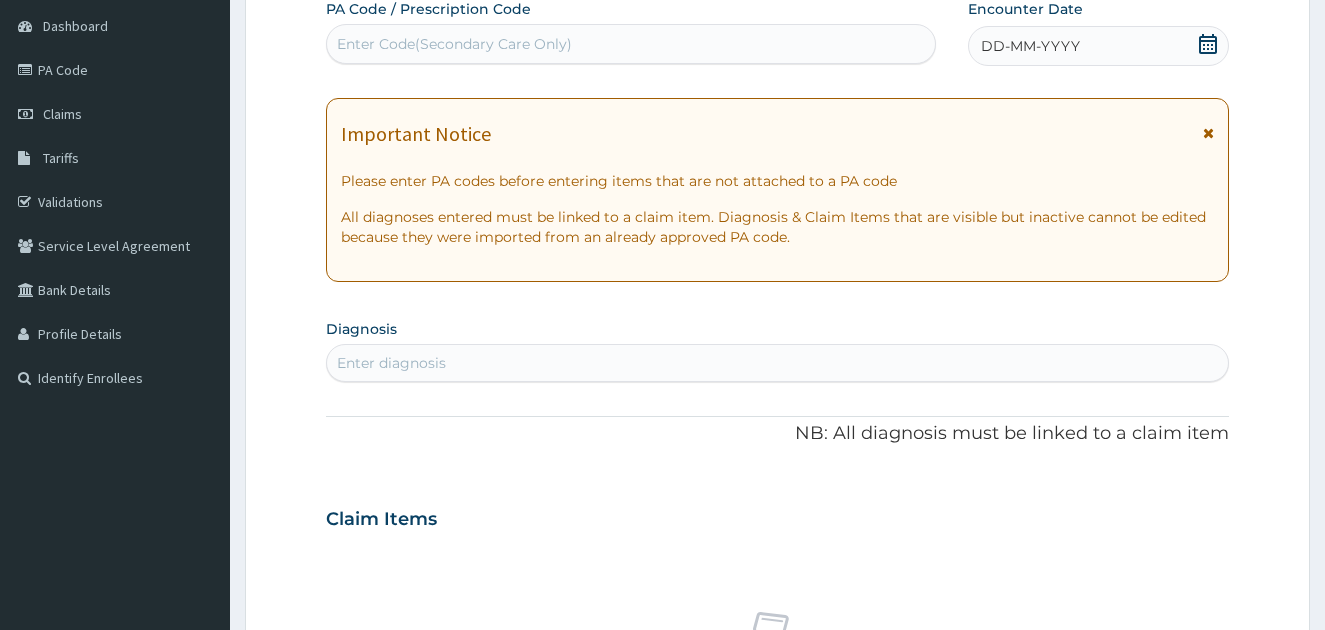 click on "Enter Code(Secondary Care Only)" at bounding box center (631, 44) 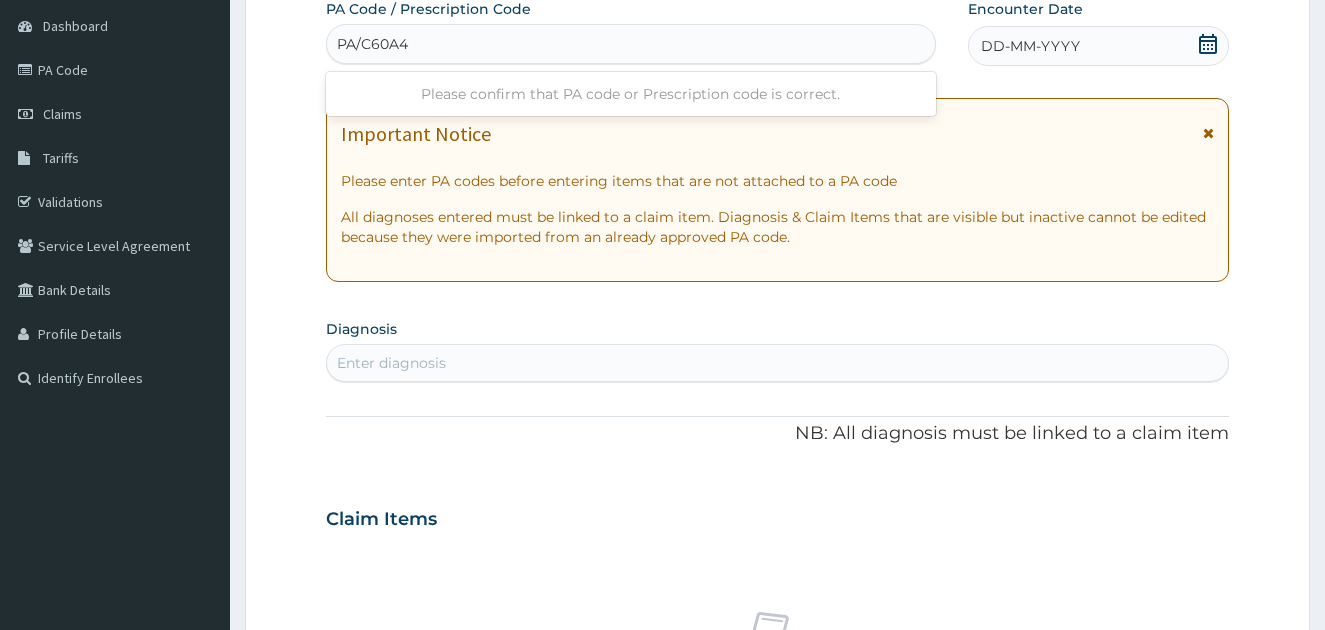 type on "PA/C60A41" 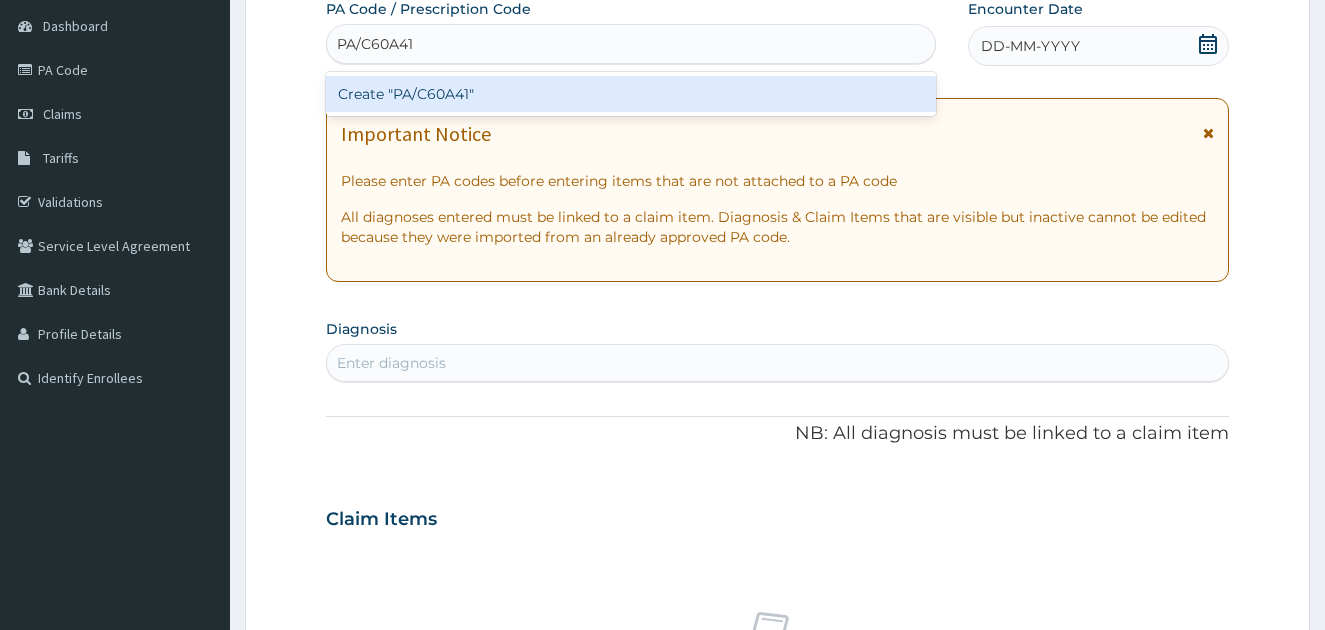click on "Create "PA/C60A41"" at bounding box center [631, 94] 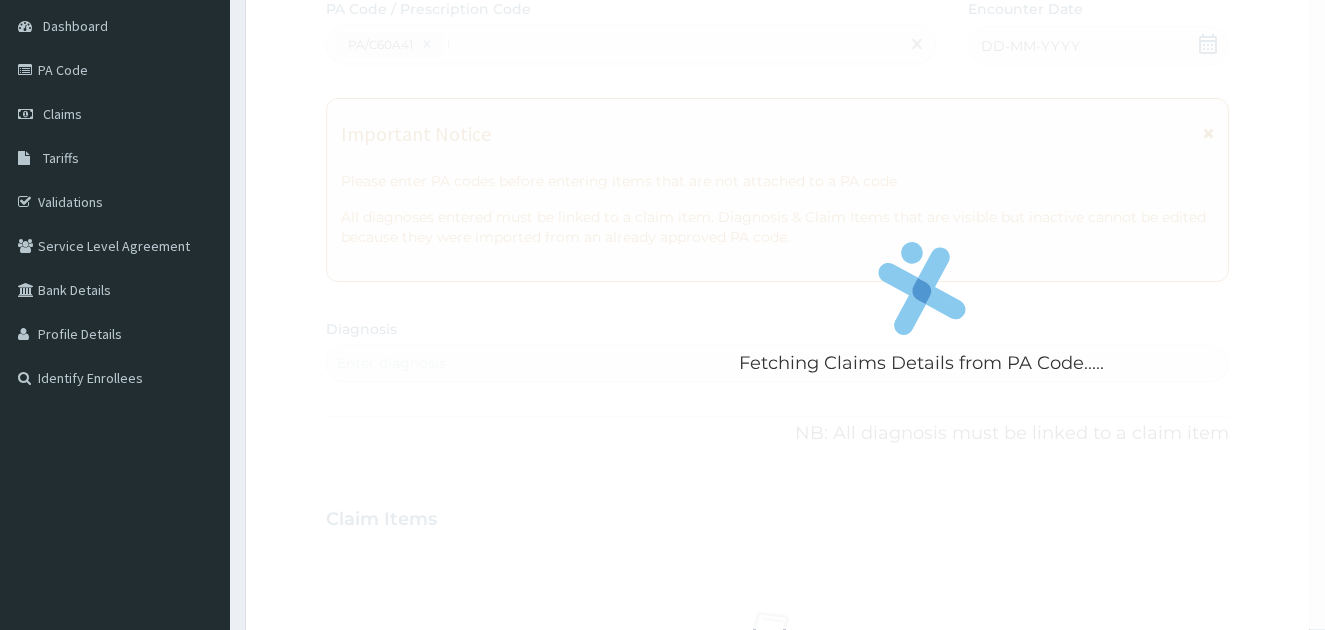 type 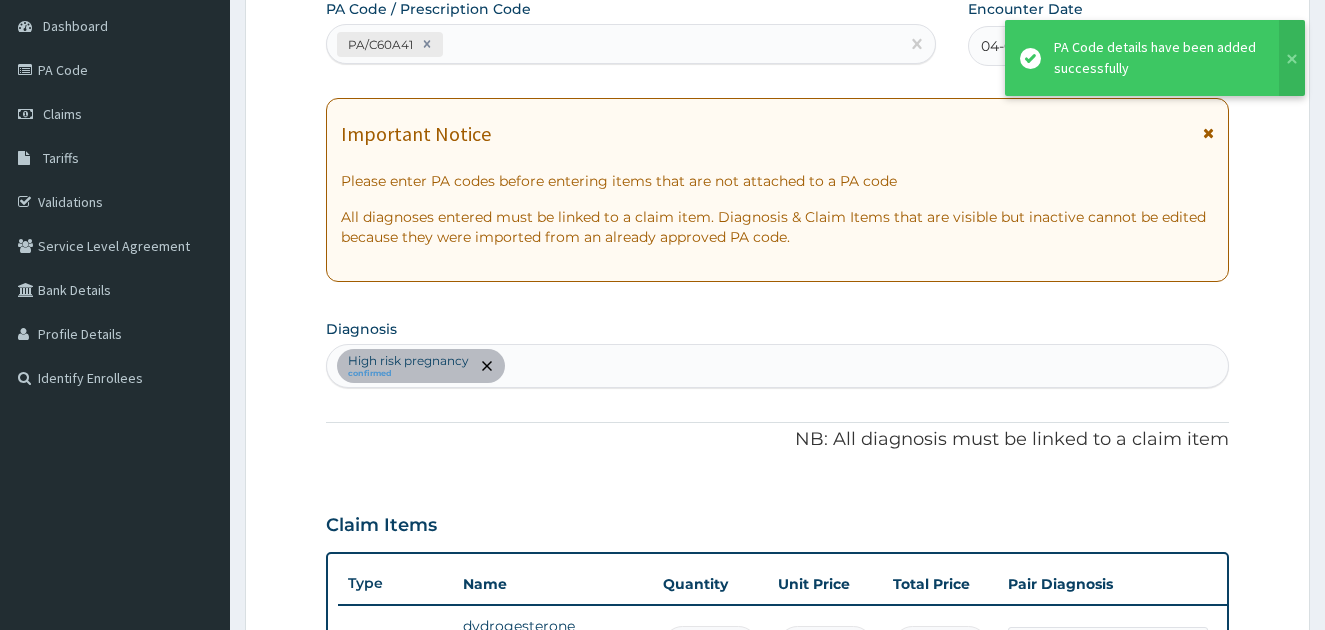 scroll, scrollTop: 523, scrollLeft: 0, axis: vertical 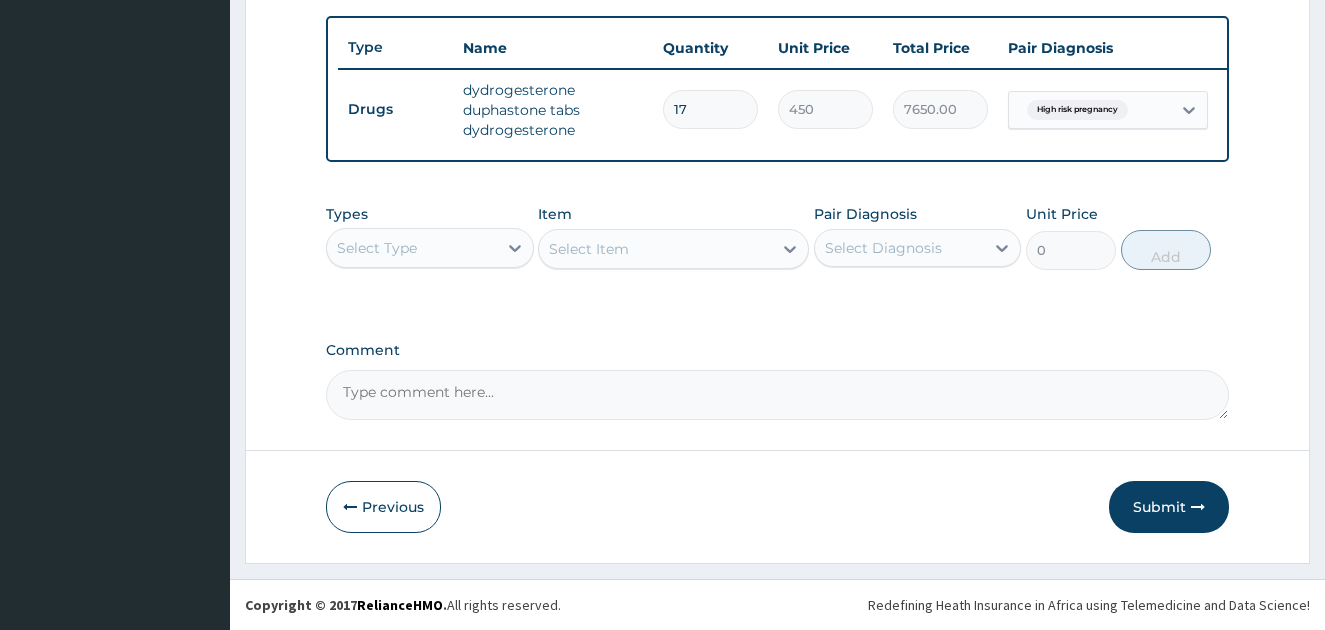 click on "Step  2  of 2 PA Code / Prescription Code PA/C60A41 Encounter Date 04-08-2025 Important Notice Please enter PA codes before entering items that are not attached to a PA code   All diagnoses entered must be linked to a claim item. Diagnosis & Claim Items that are visible but inactive cannot be edited because they were imported from an already approved PA code. Diagnosis High risk pregnancy confirmed NB: All diagnosis must be linked to a claim item Claim Items Type Name Quantity Unit Price Total Price Pair Diagnosis Actions Drugs dydrogesterone duphastone tabs dydrogesterone 17 450 7650.00 High risk pregnancy Delete Types Select Type Item Select Item Pair Diagnosis Select Diagnosis Unit Price 0 Add Comment     Previous   Submit" at bounding box center (777, -30) 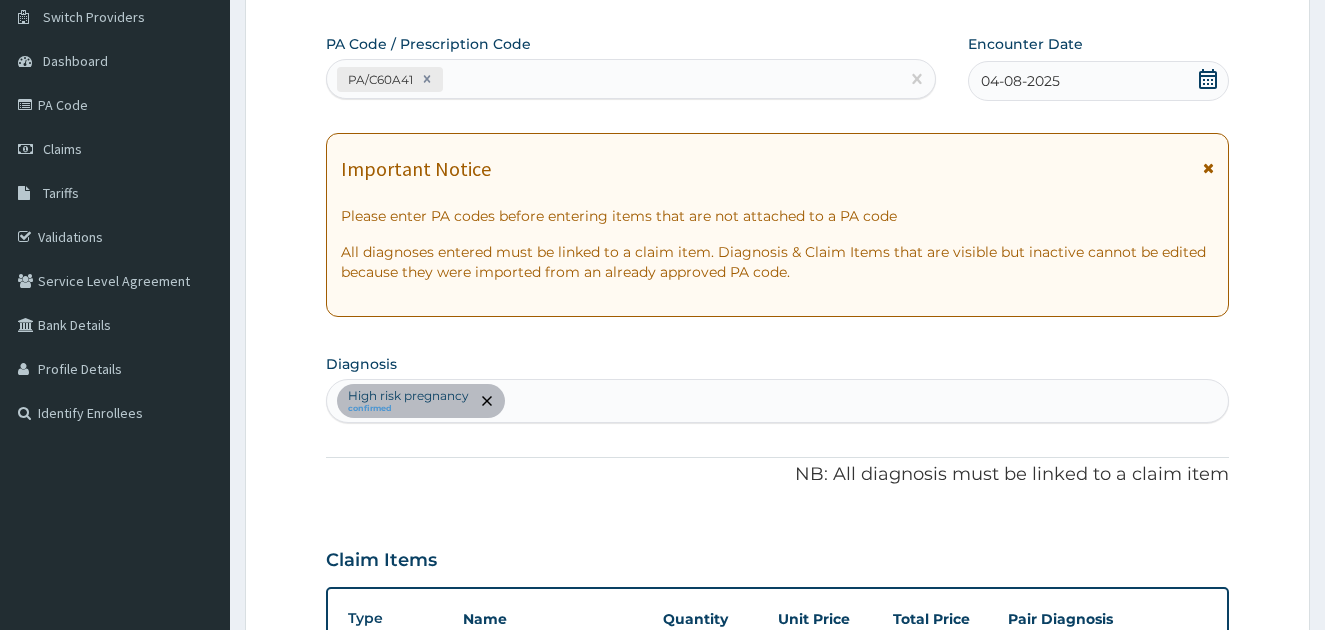 scroll, scrollTop: 149, scrollLeft: 0, axis: vertical 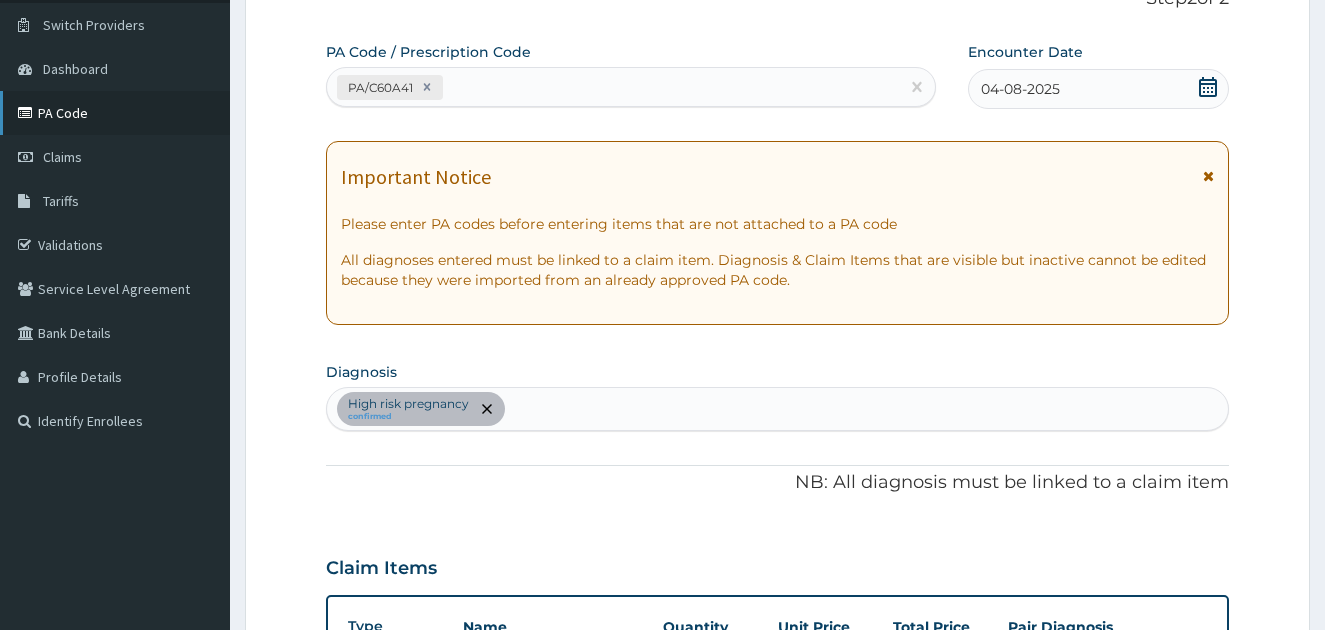 click on "PA Code" at bounding box center [115, 113] 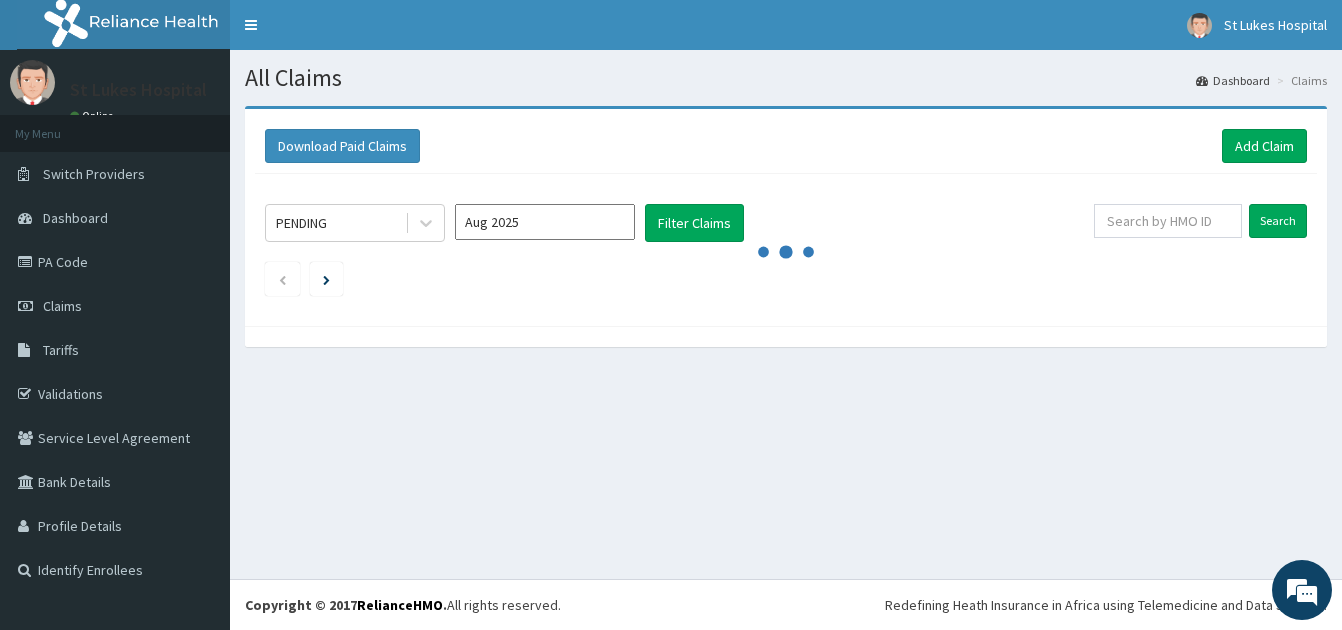 scroll, scrollTop: 0, scrollLeft: 0, axis: both 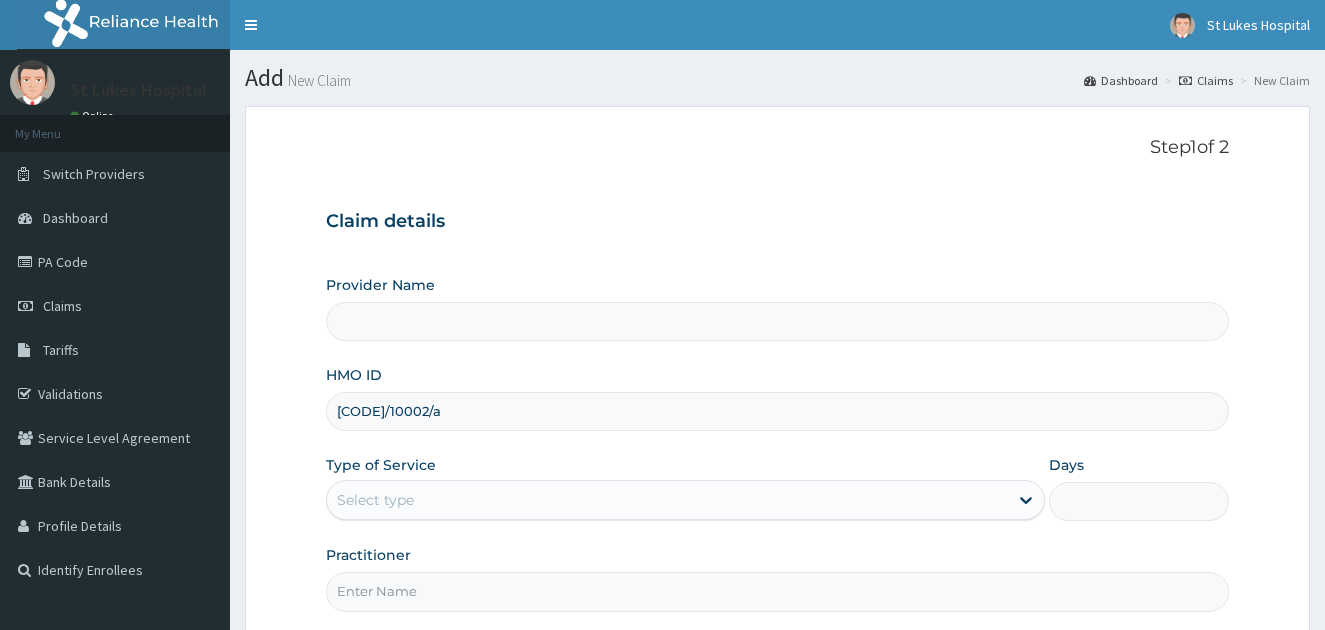 type on "[CODE]/10002/a" 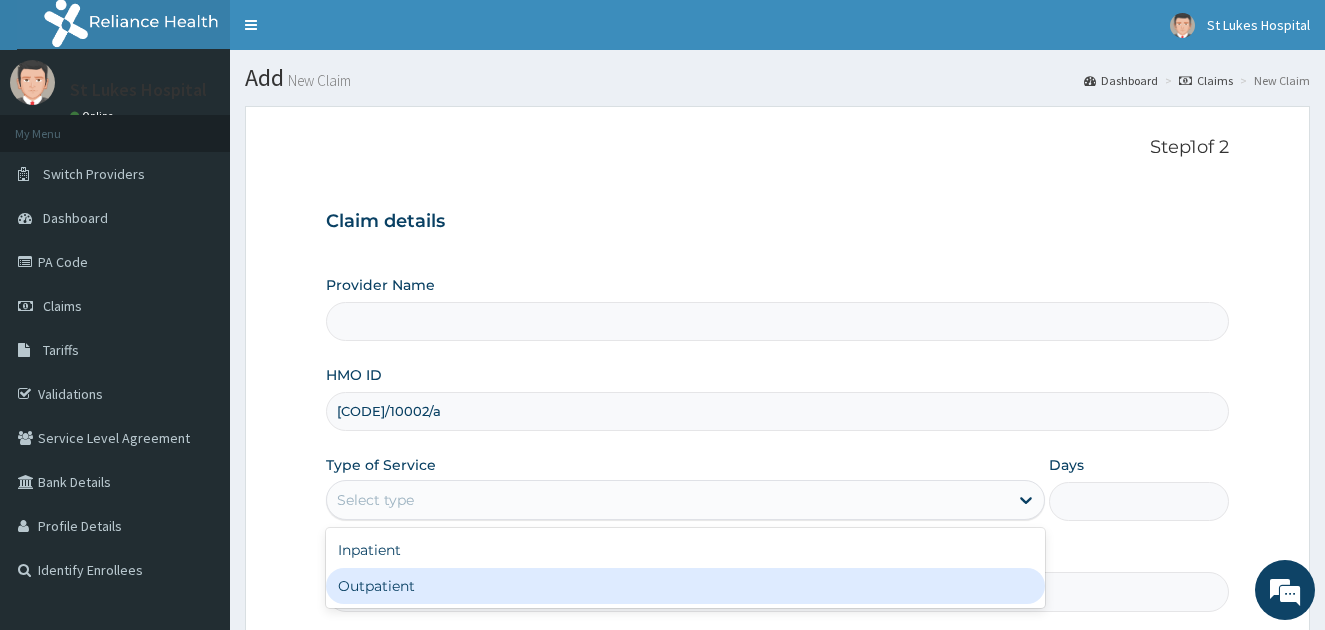 click on "Outpatient" at bounding box center (686, 586) 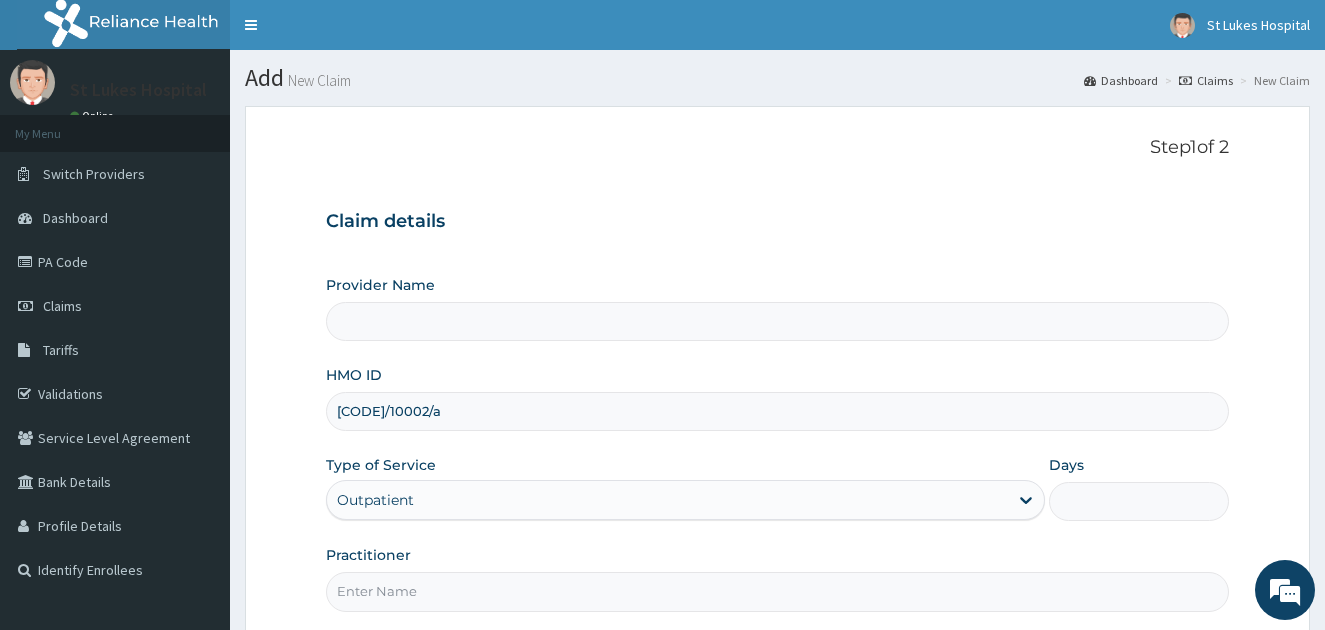 type on "1" 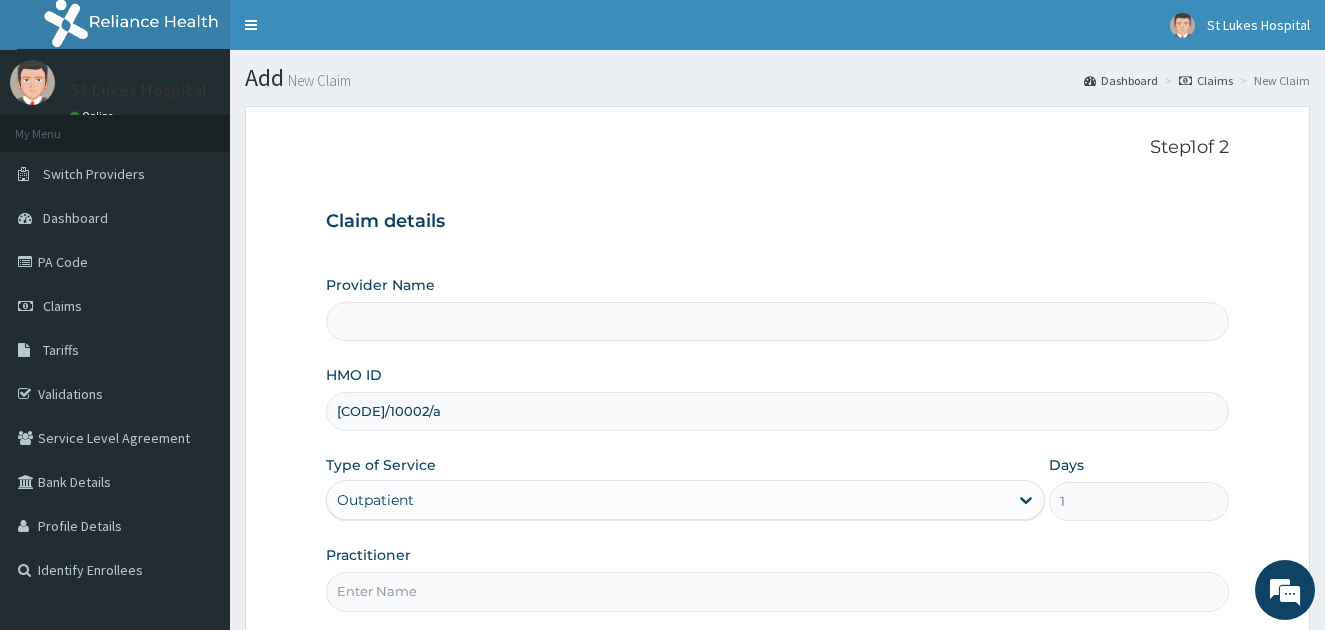 scroll, scrollTop: 192, scrollLeft: 0, axis: vertical 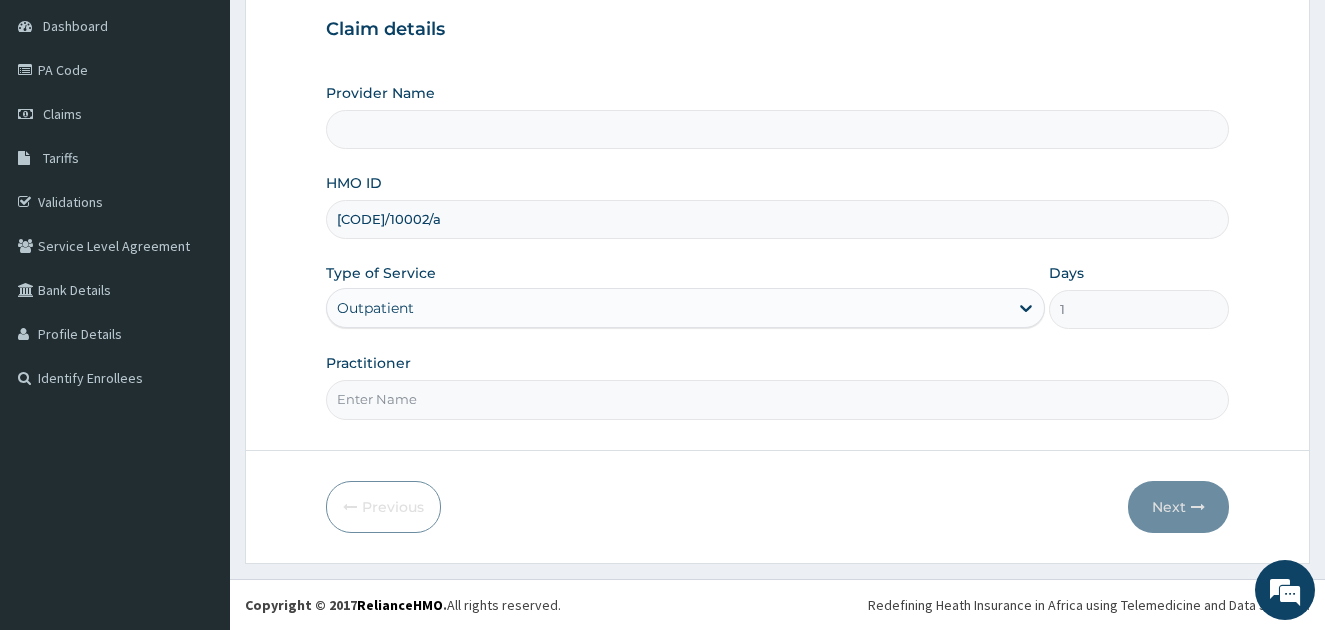 click on "Practitioner" at bounding box center (778, 386) 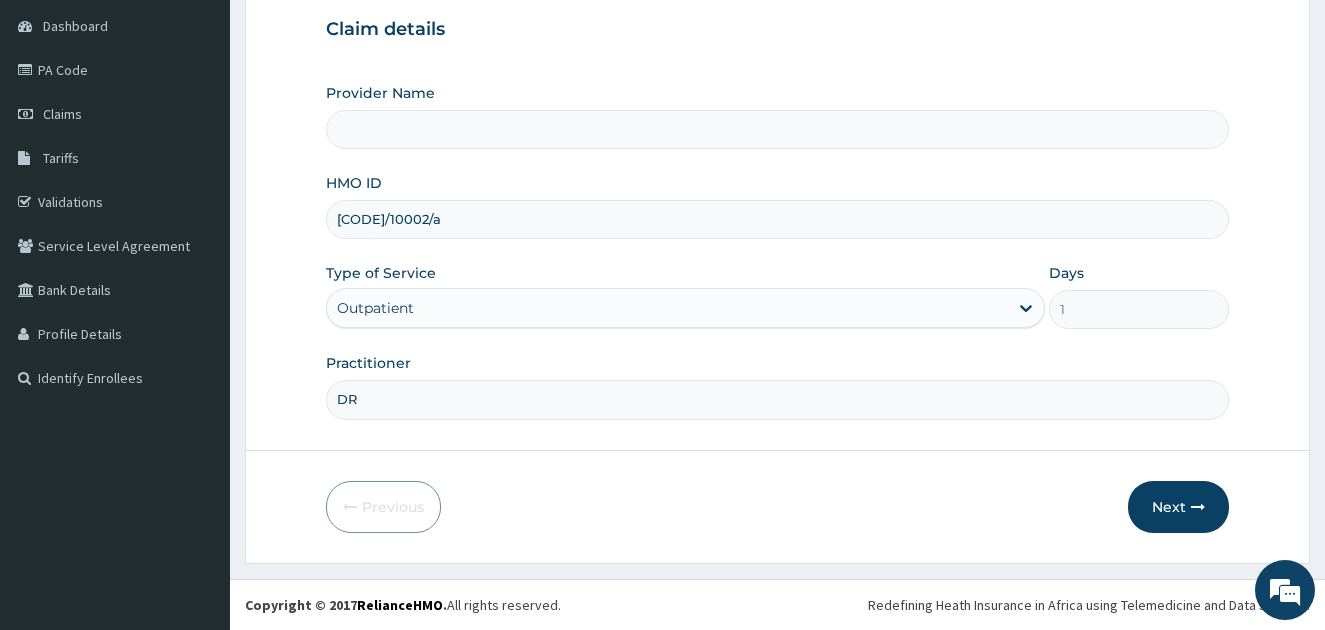 type on "DR A" 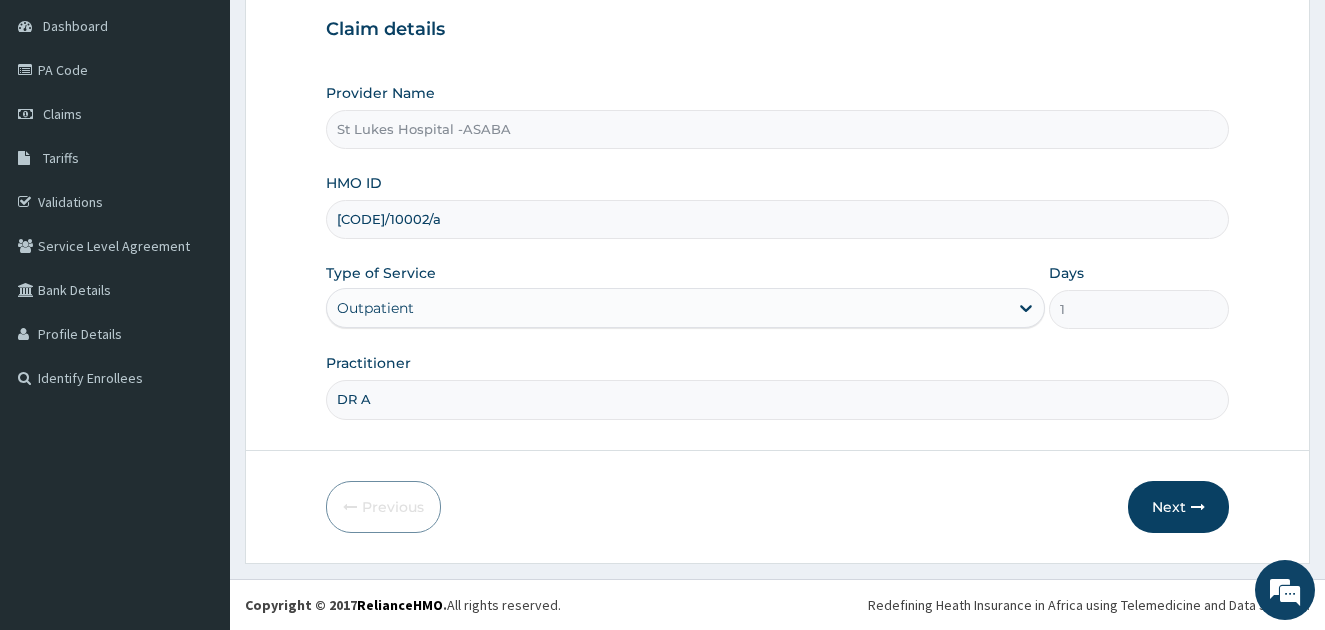 type on "St Lukes Hospital -ASABA" 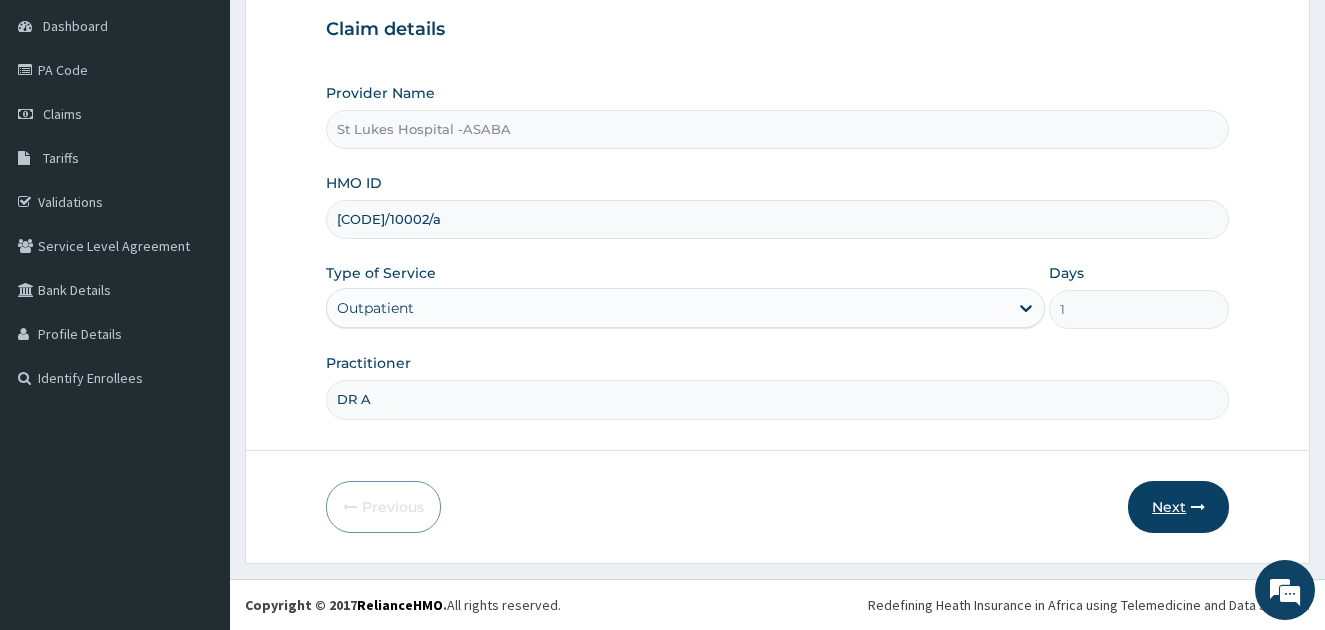 scroll, scrollTop: 0, scrollLeft: 0, axis: both 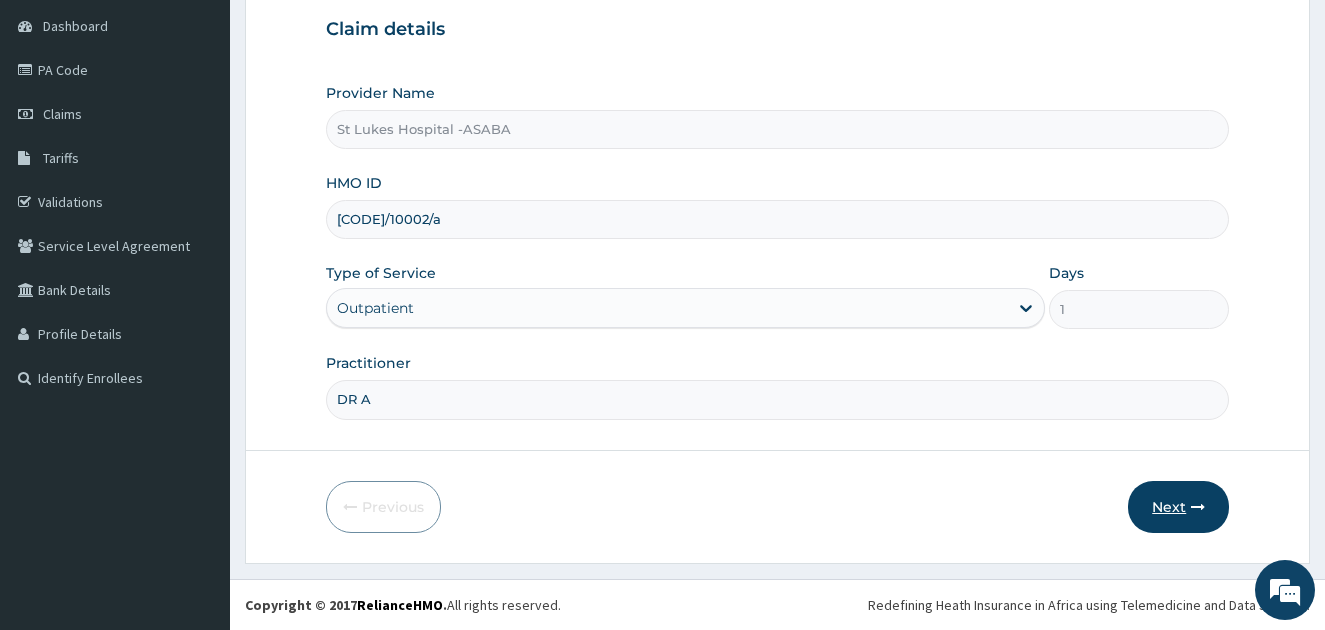 type on "DR A" 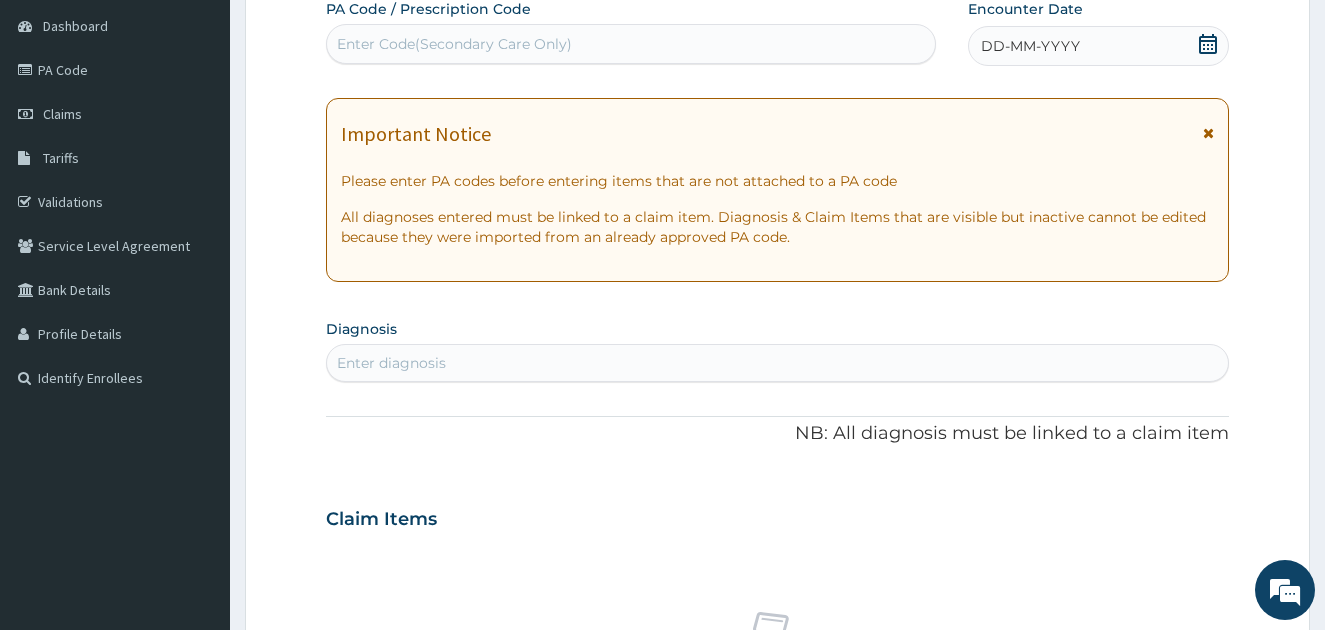 click on "Enter Code(Secondary Care Only)" at bounding box center [631, 44] 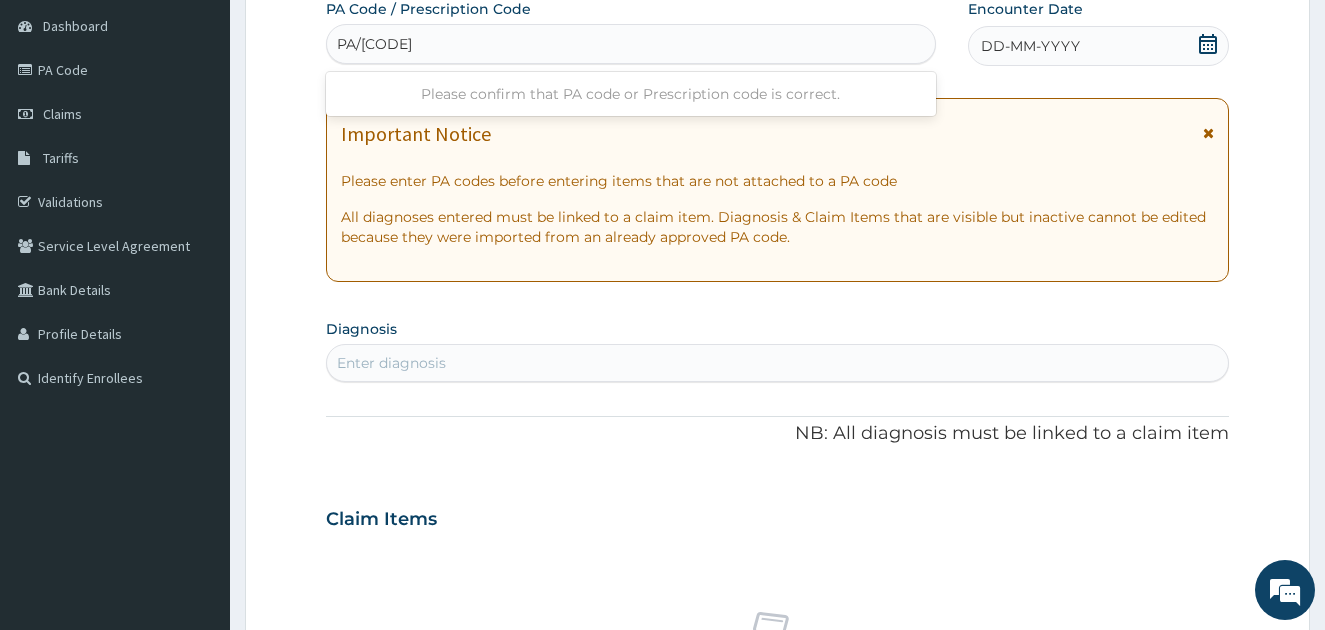 type on "PA/[CODE]" 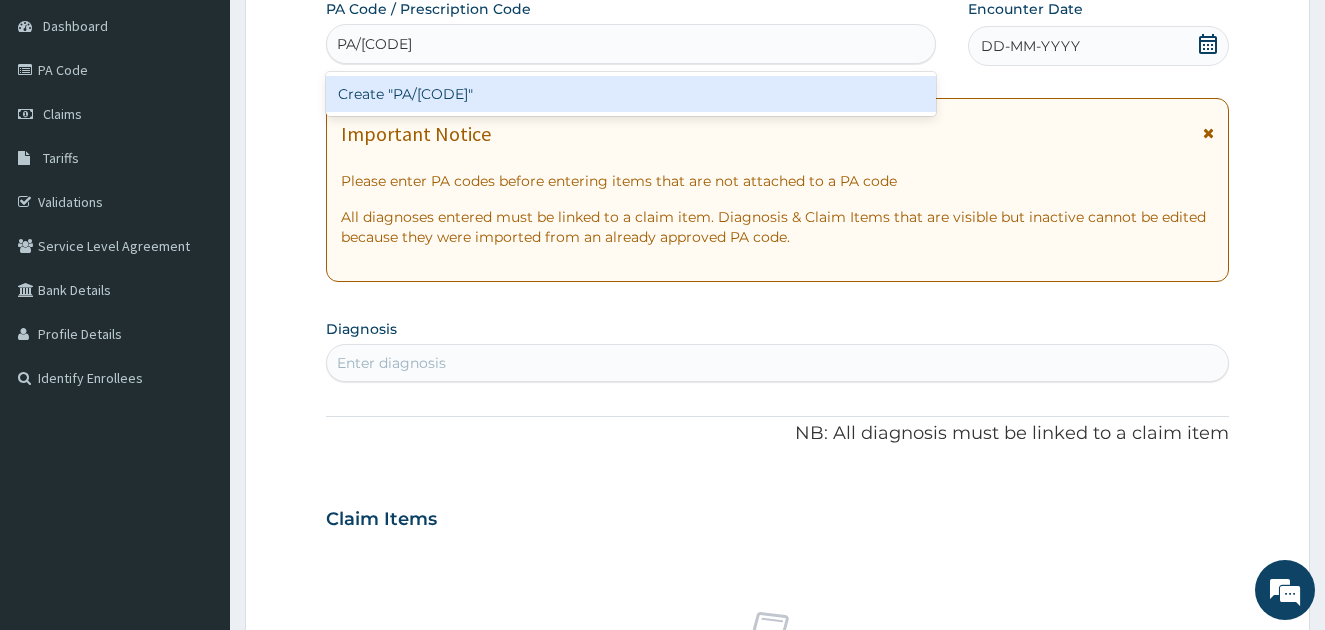 click on "Create "PA/[CODE]"" at bounding box center (631, 94) 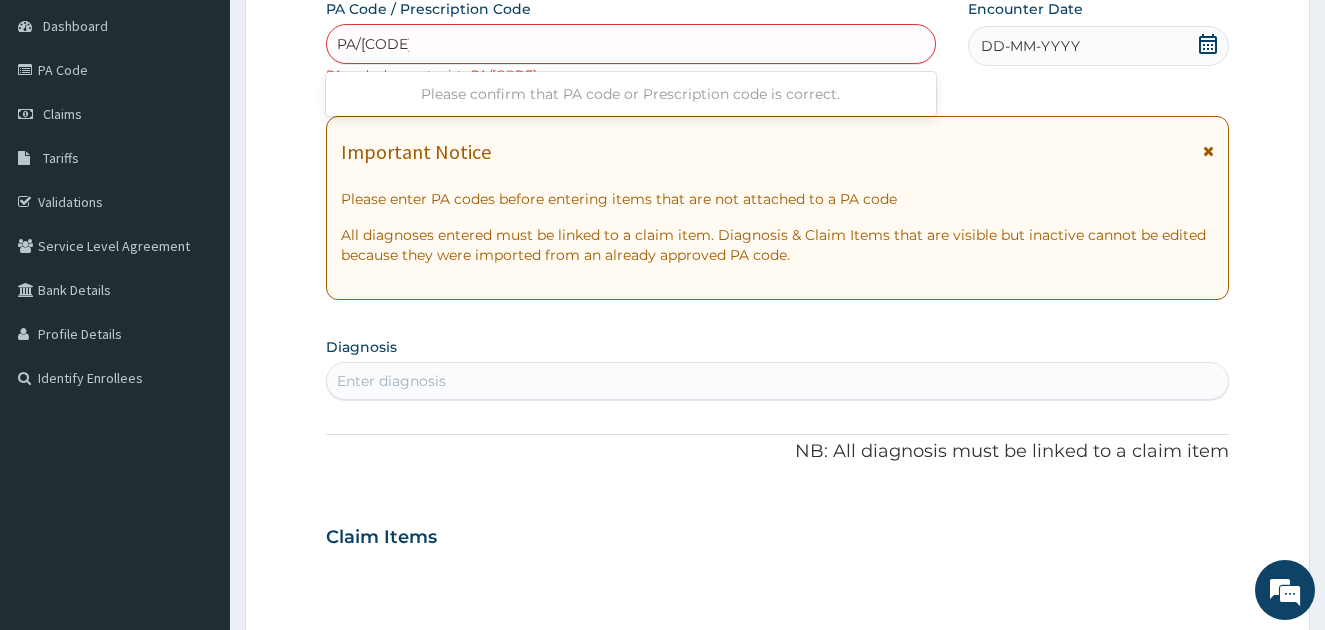 type on "PA/[CODE]" 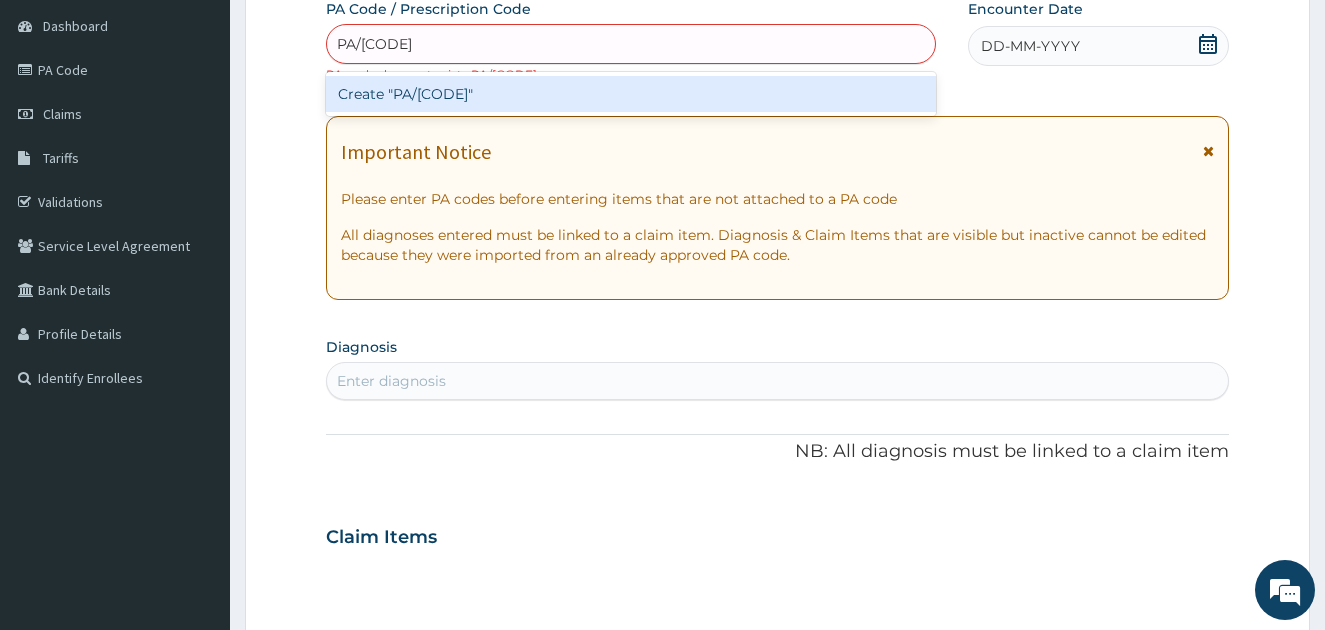 click on "Create "PA/[CODE]"" at bounding box center [631, 94] 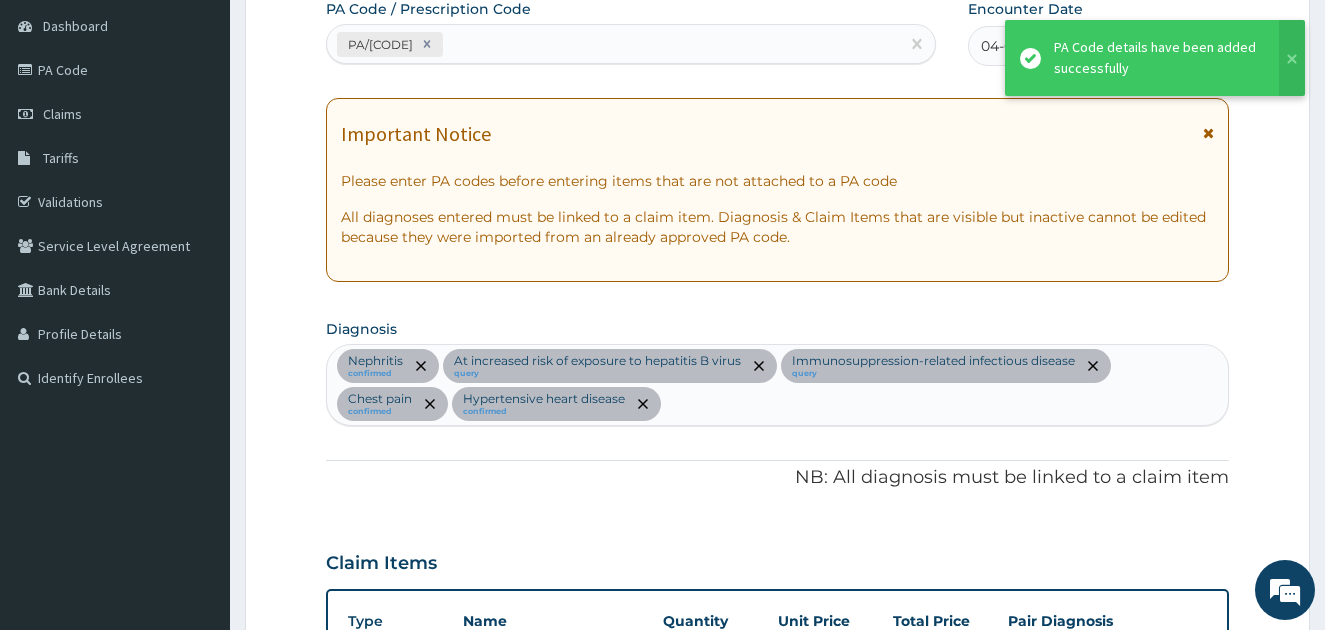 scroll, scrollTop: 908, scrollLeft: 0, axis: vertical 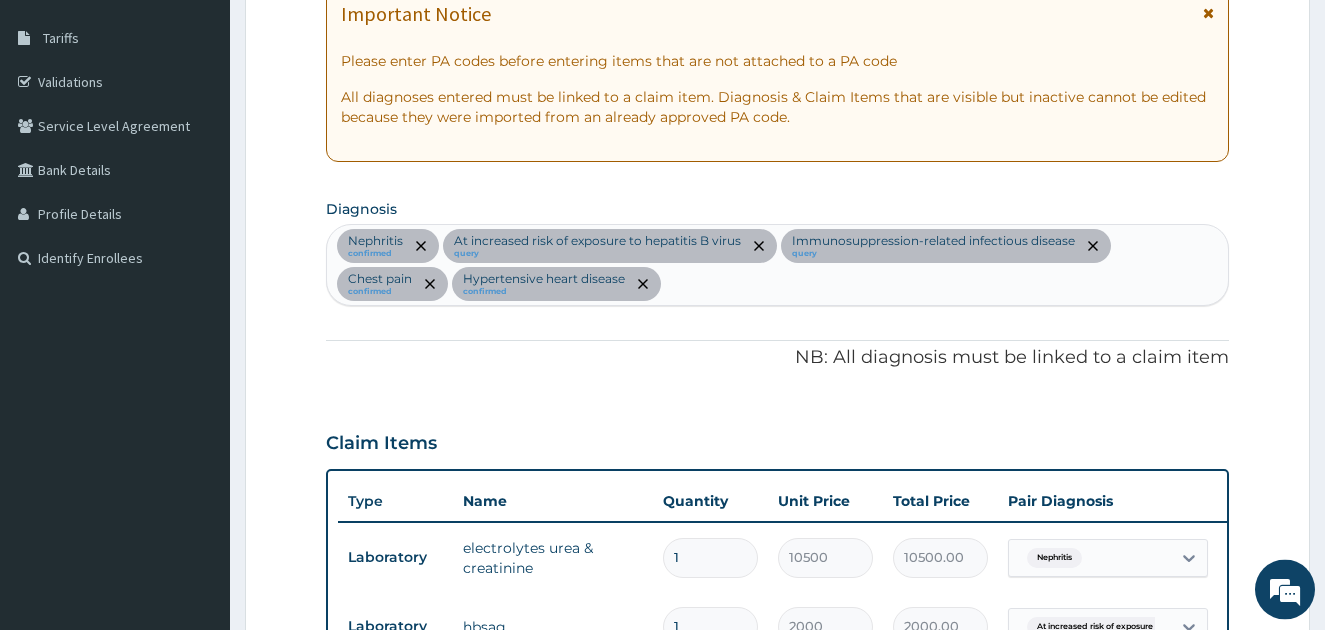 type on "0" 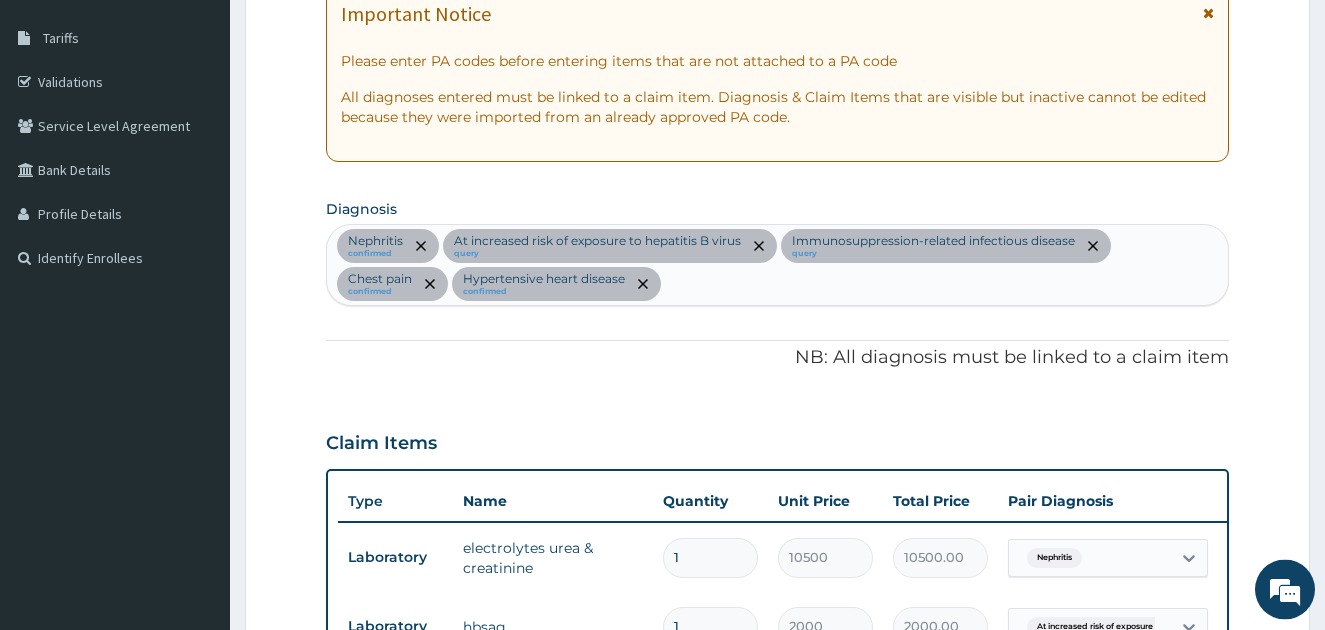 type on "0.00" 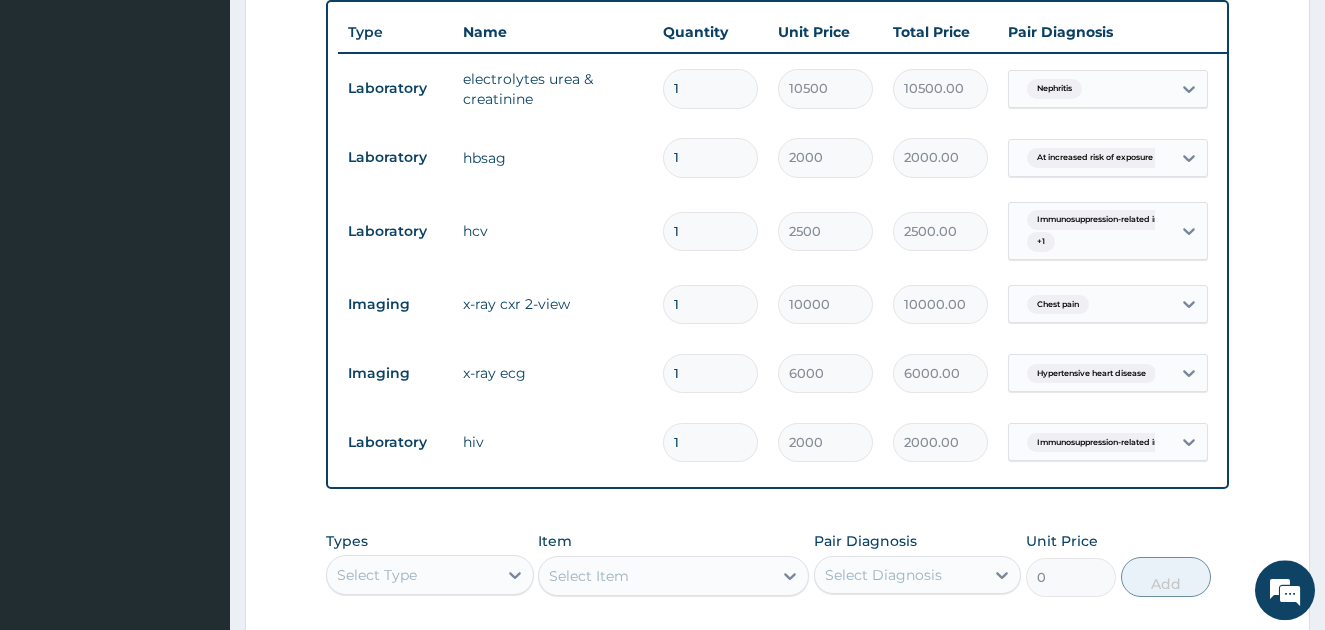 scroll, scrollTop: 822, scrollLeft: 0, axis: vertical 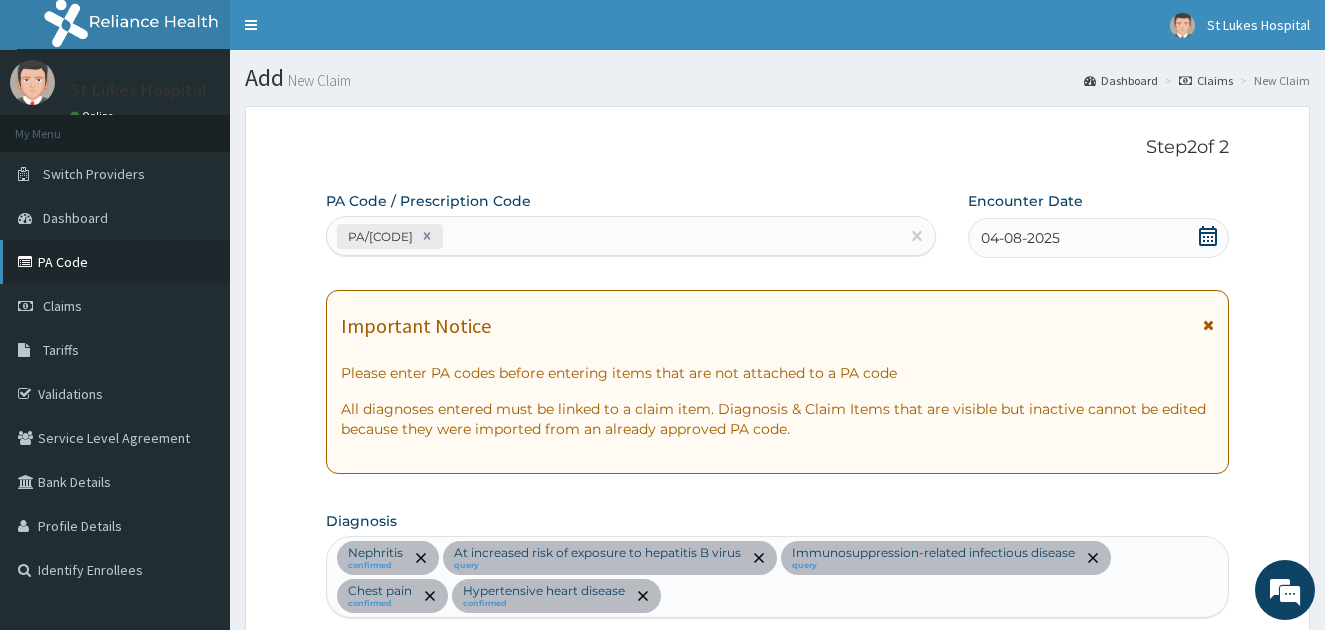 click on "PA Code" at bounding box center (115, 262) 